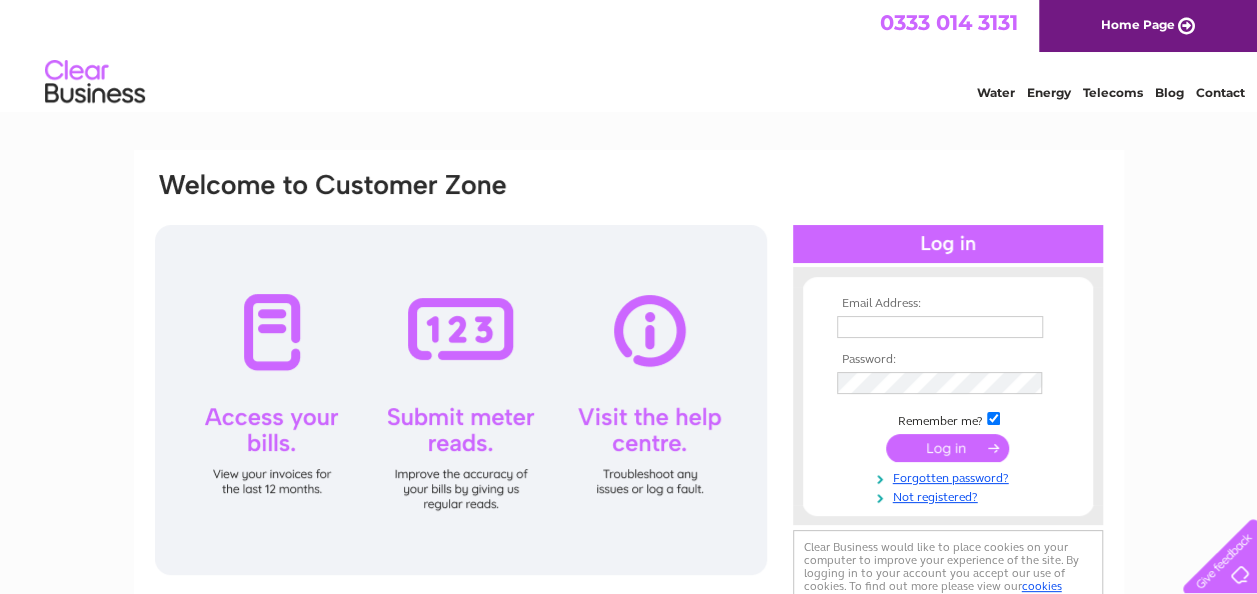 scroll, scrollTop: 0, scrollLeft: 0, axis: both 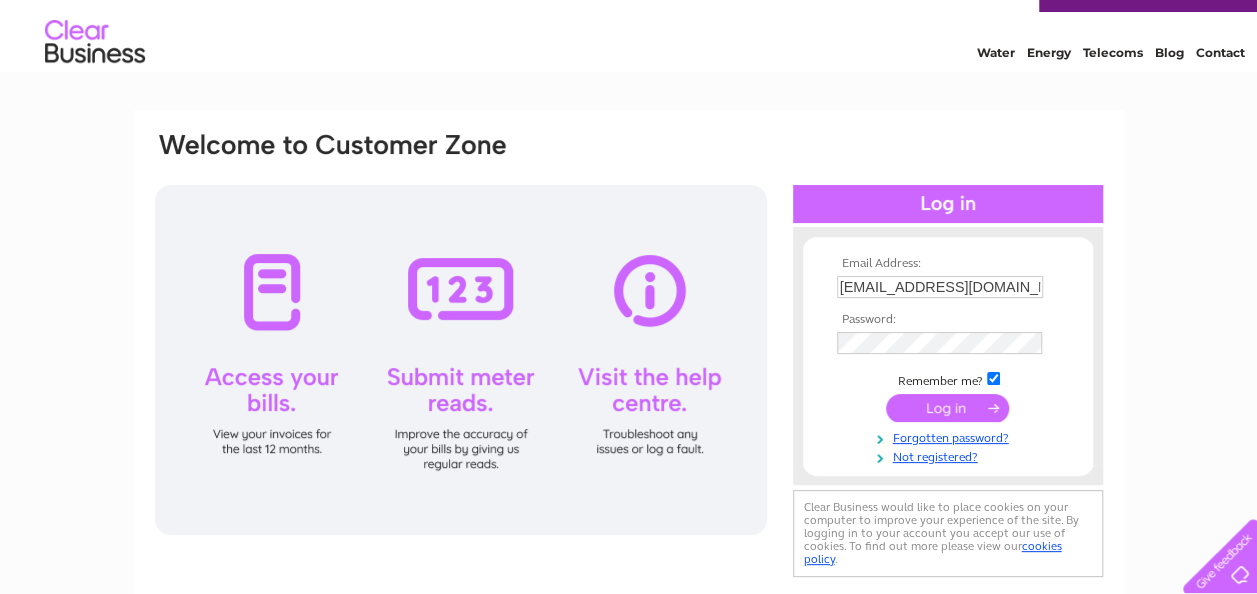 click at bounding box center [947, 408] 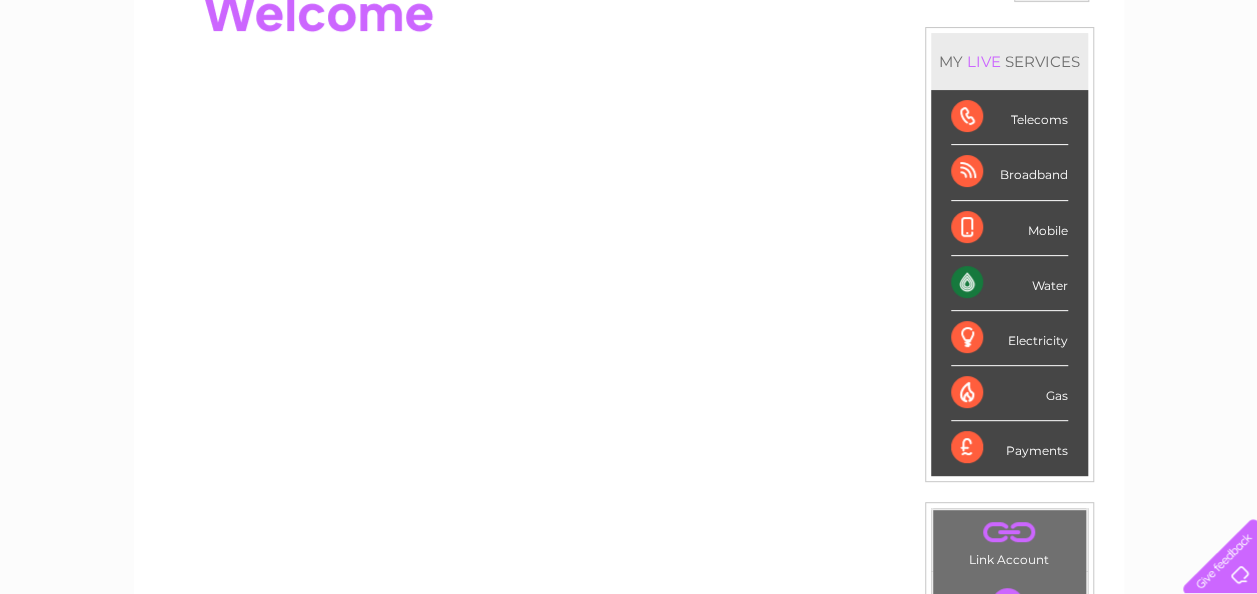scroll, scrollTop: 240, scrollLeft: 0, axis: vertical 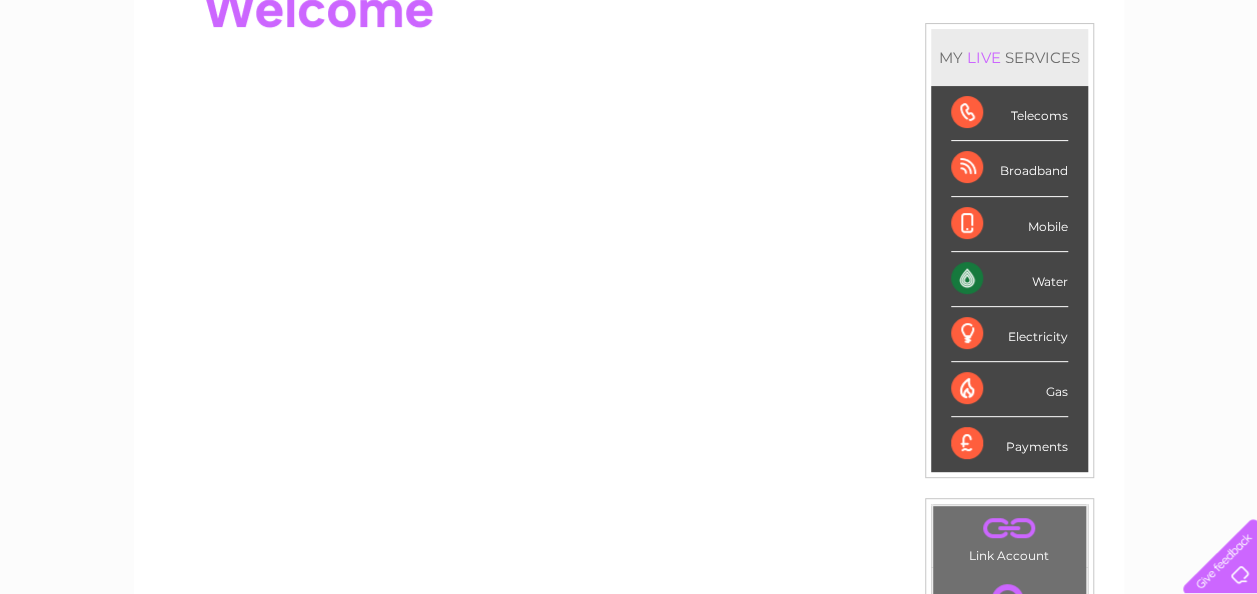 click on "Water" at bounding box center (1009, 279) 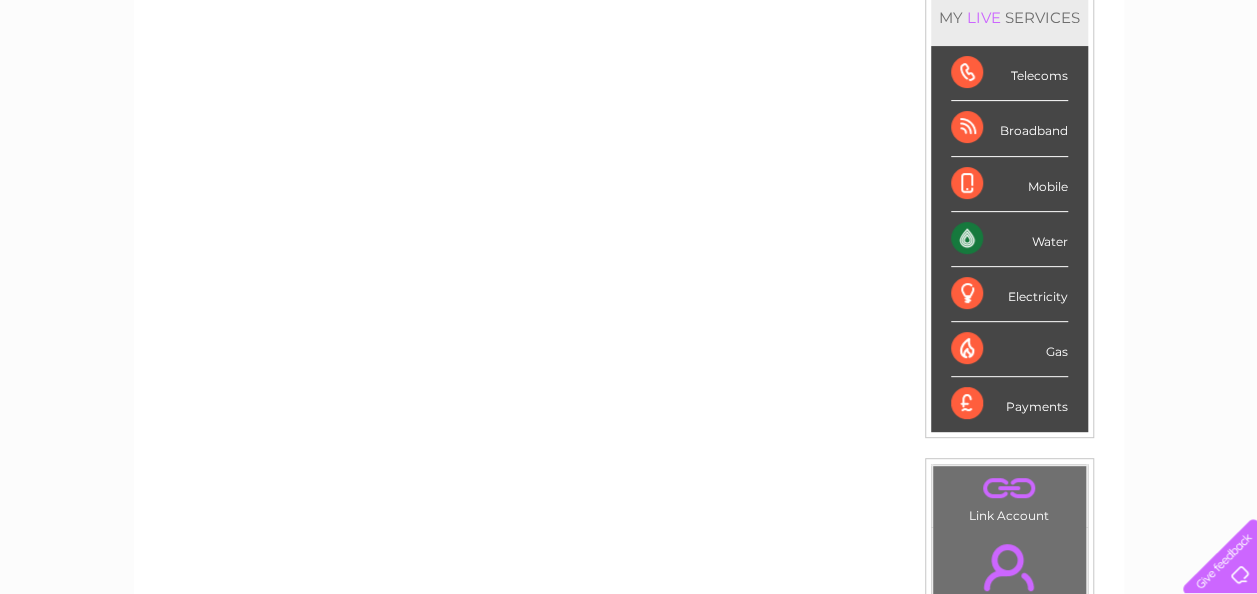 scroll, scrollTop: 320, scrollLeft: 0, axis: vertical 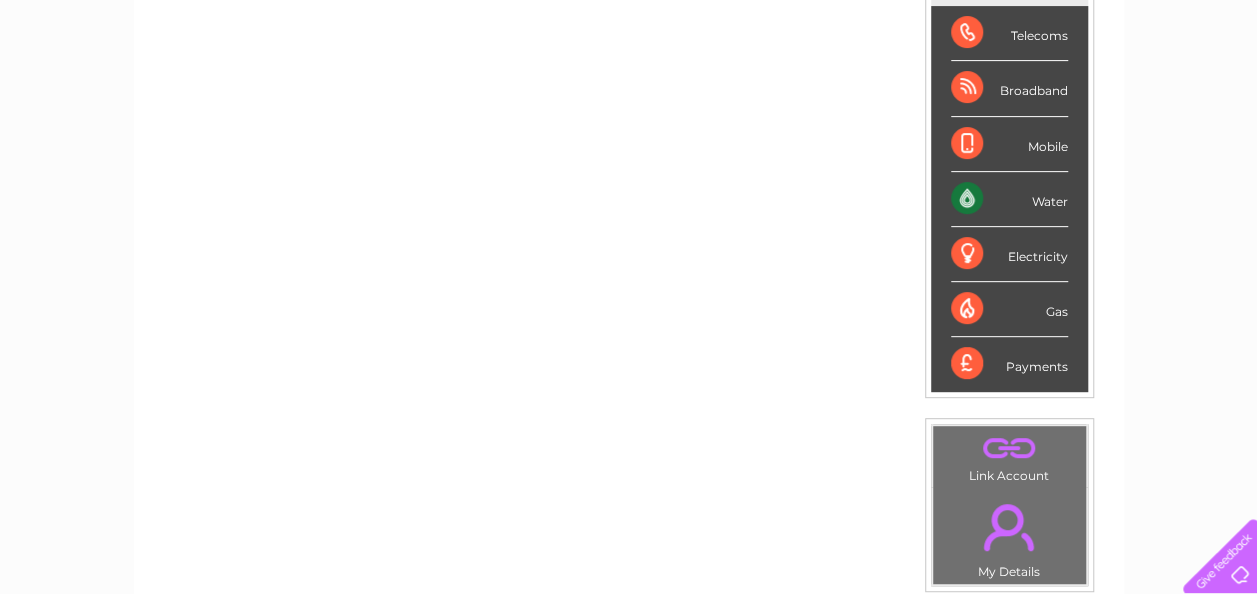 click on "Water" at bounding box center [1009, 199] 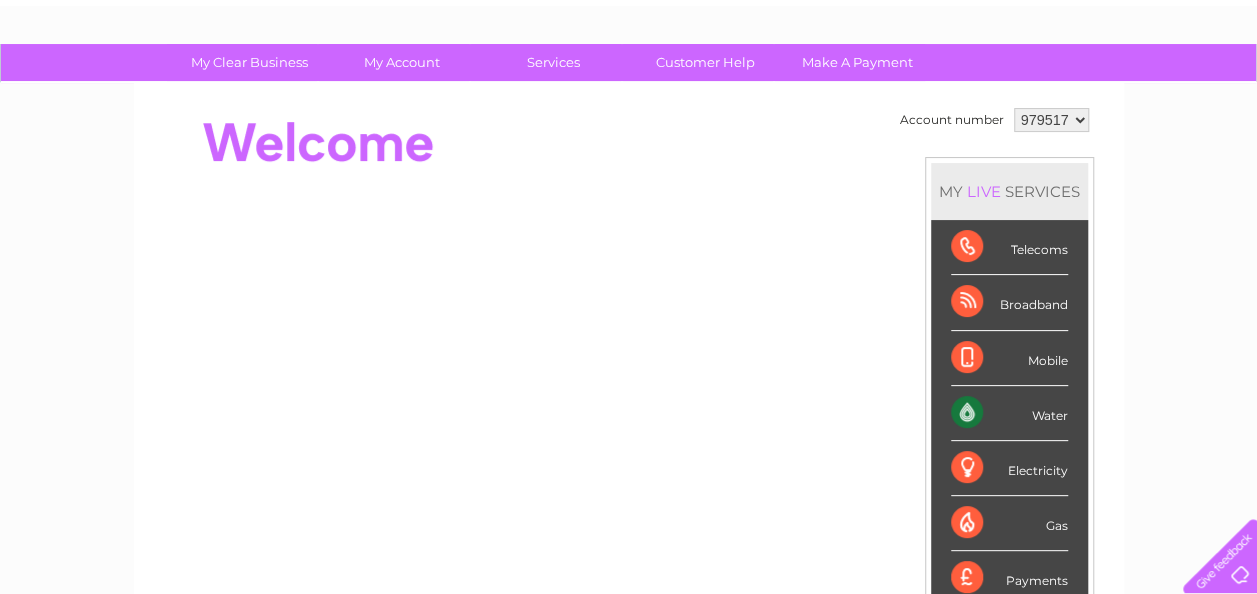 scroll, scrollTop: 13, scrollLeft: 0, axis: vertical 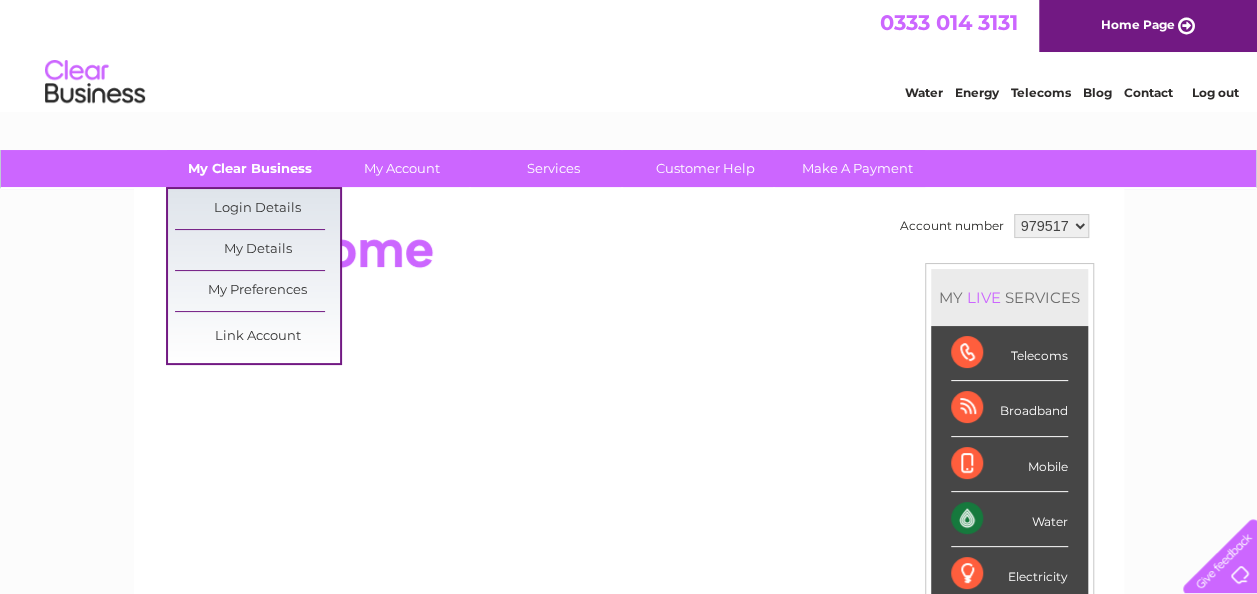 click on "My Clear Business" at bounding box center [249, 168] 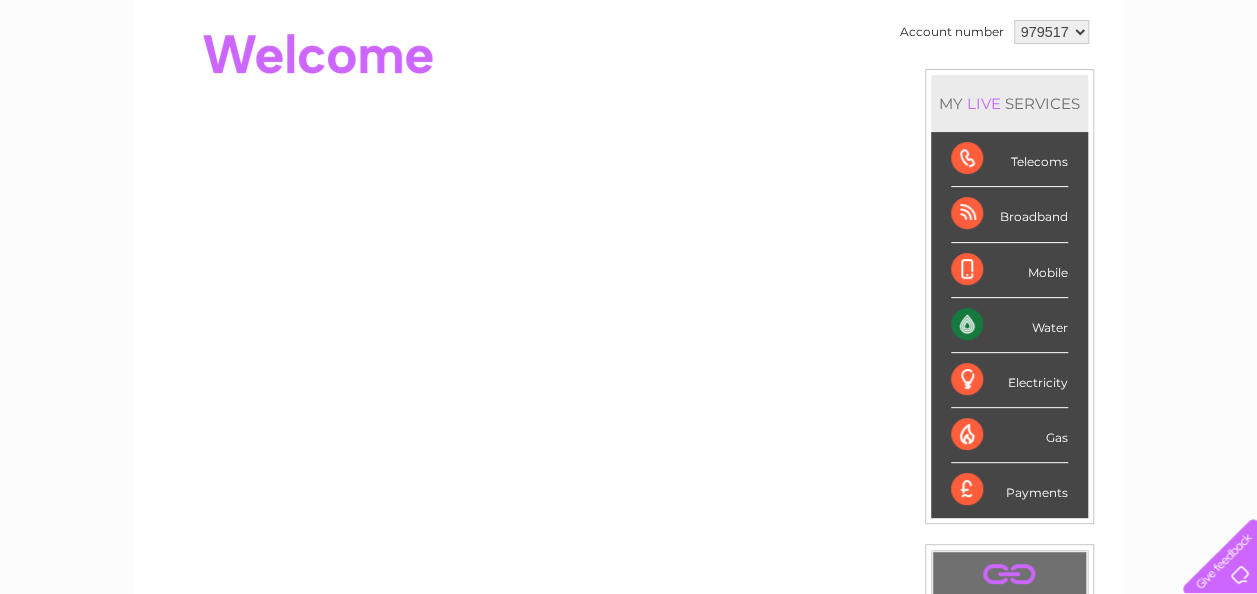 scroll, scrollTop: 200, scrollLeft: 0, axis: vertical 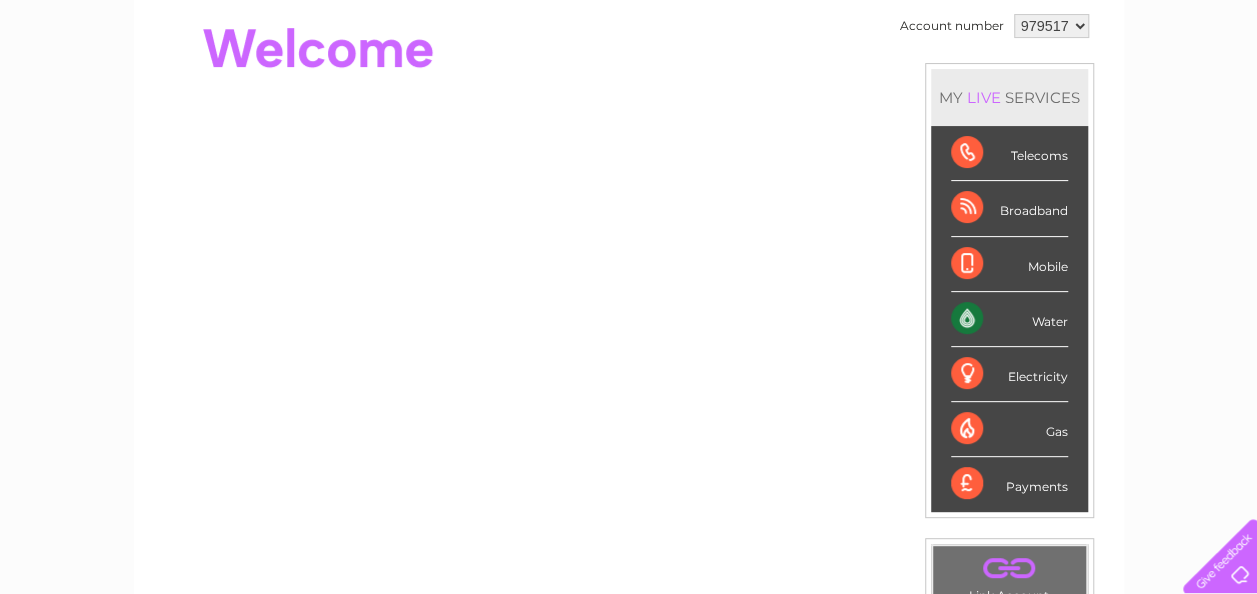 click on "Telecoms" at bounding box center [1009, 153] 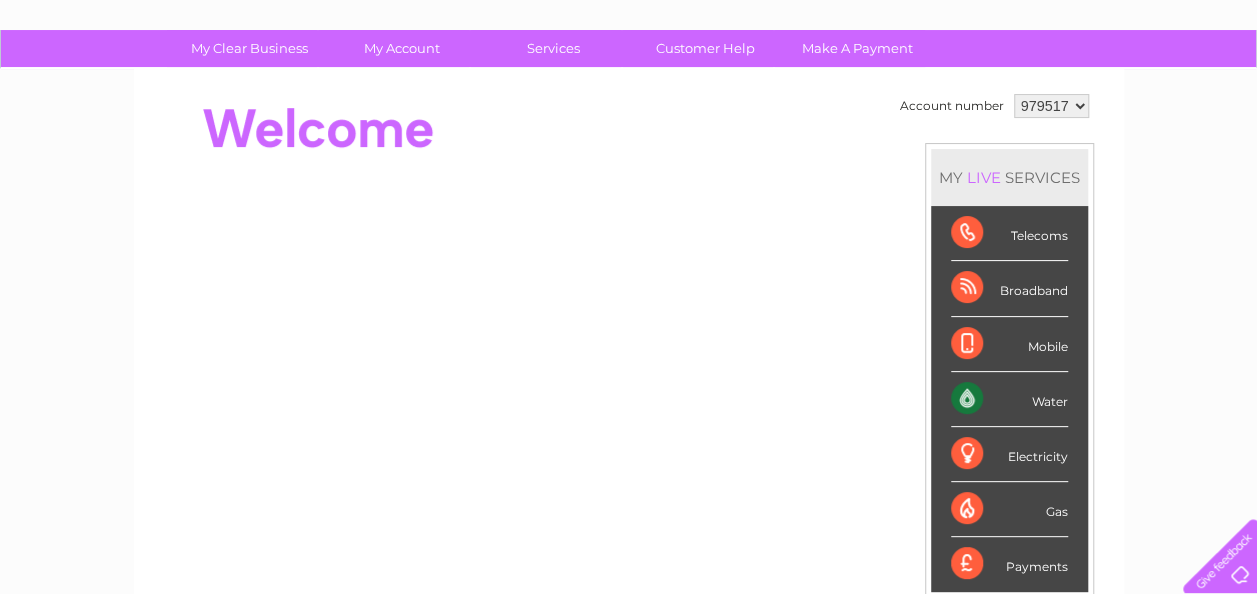 scroll, scrollTop: 0, scrollLeft: 0, axis: both 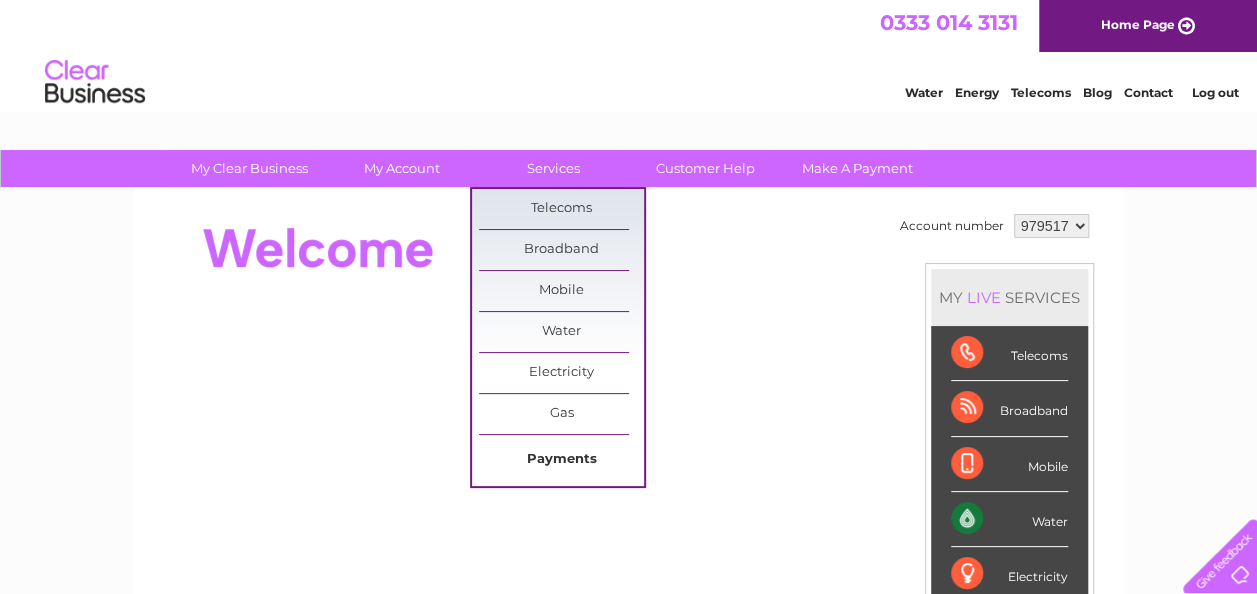 click on "Payments" at bounding box center [561, 460] 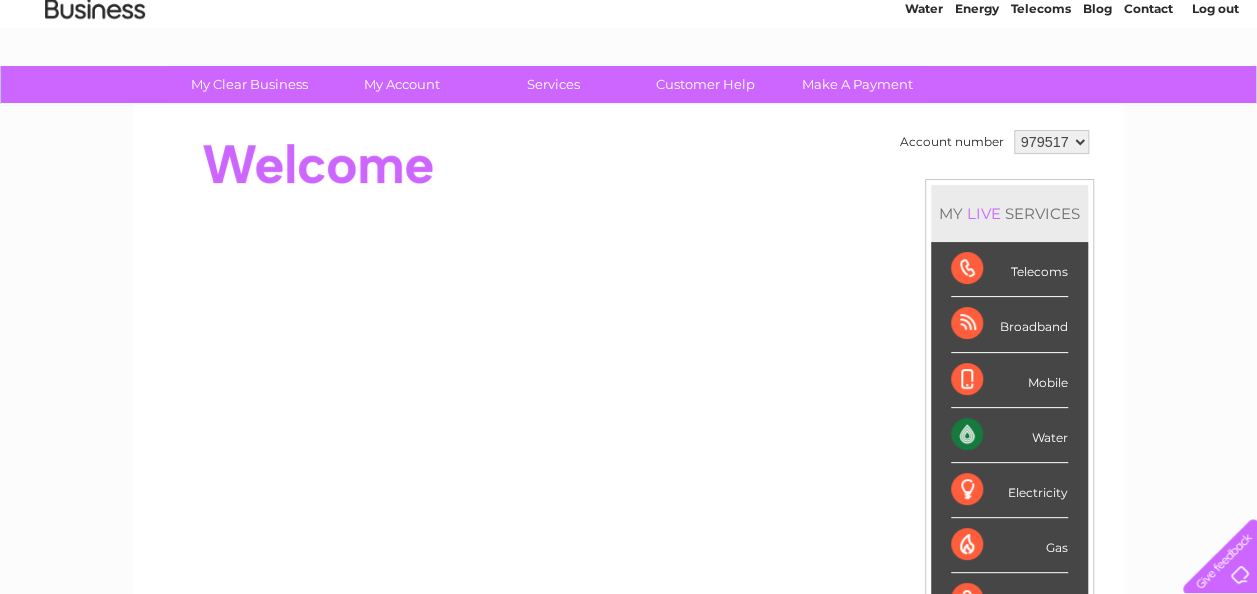 scroll, scrollTop: 0, scrollLeft: 0, axis: both 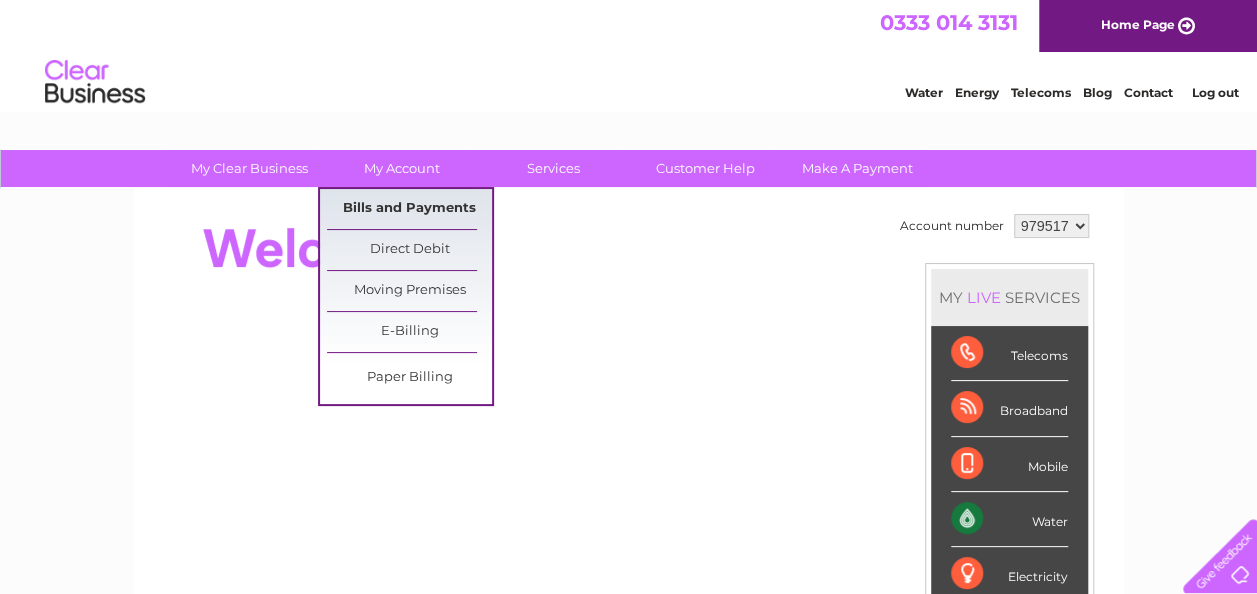 click on "Bills and Payments" at bounding box center (409, 209) 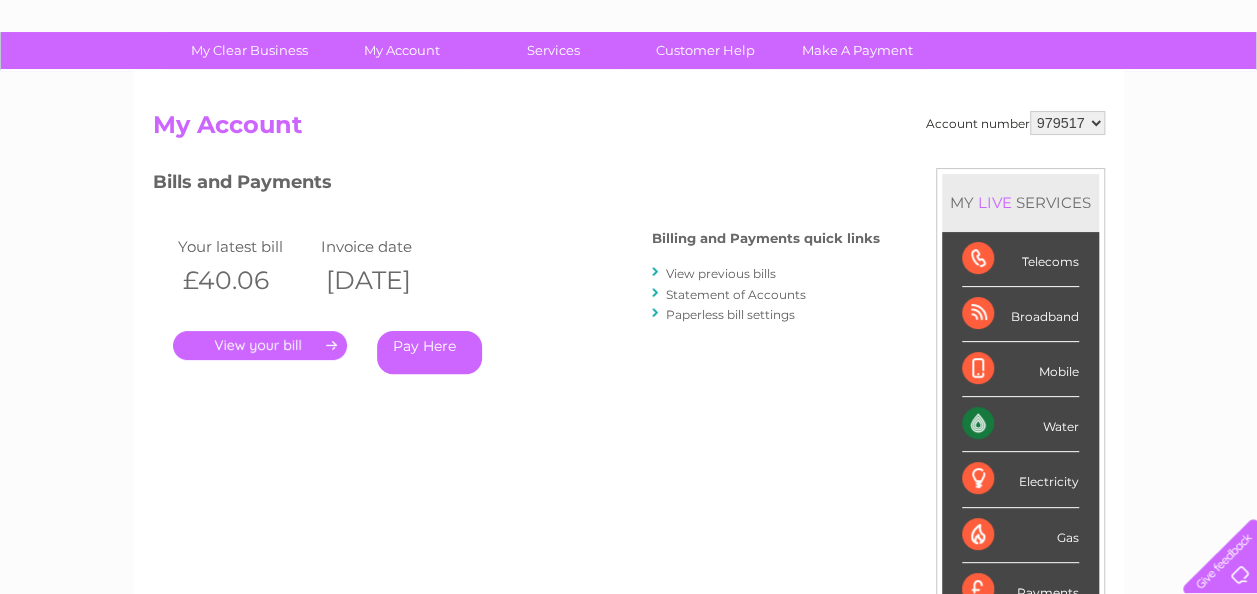 scroll, scrollTop: 120, scrollLeft: 0, axis: vertical 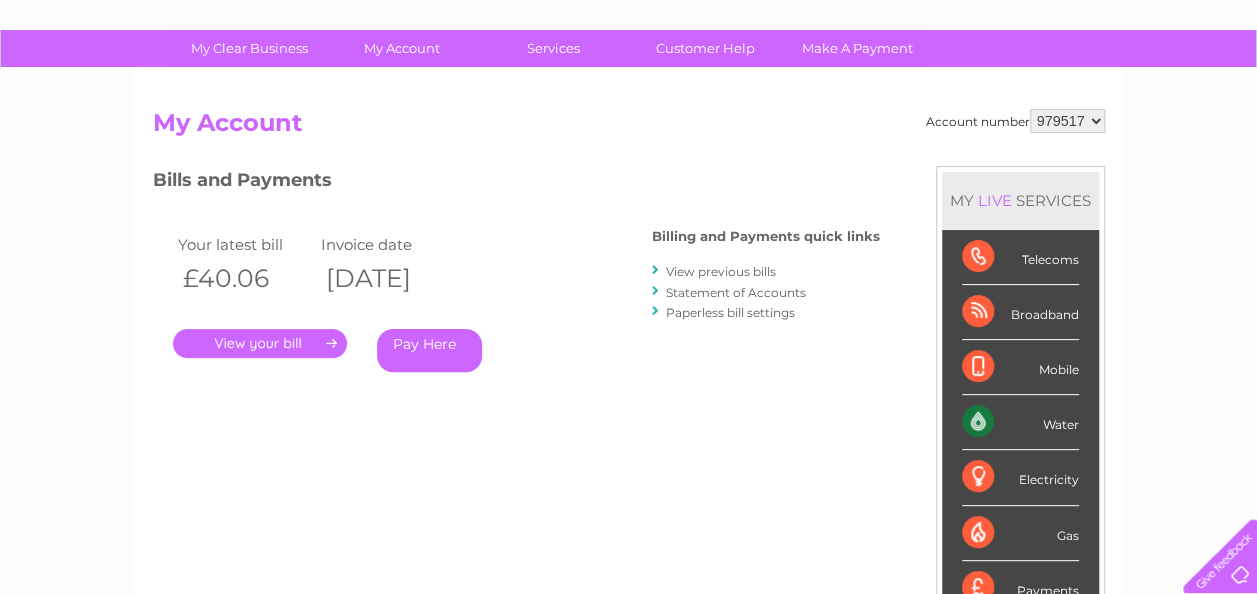 click on "." at bounding box center [260, 343] 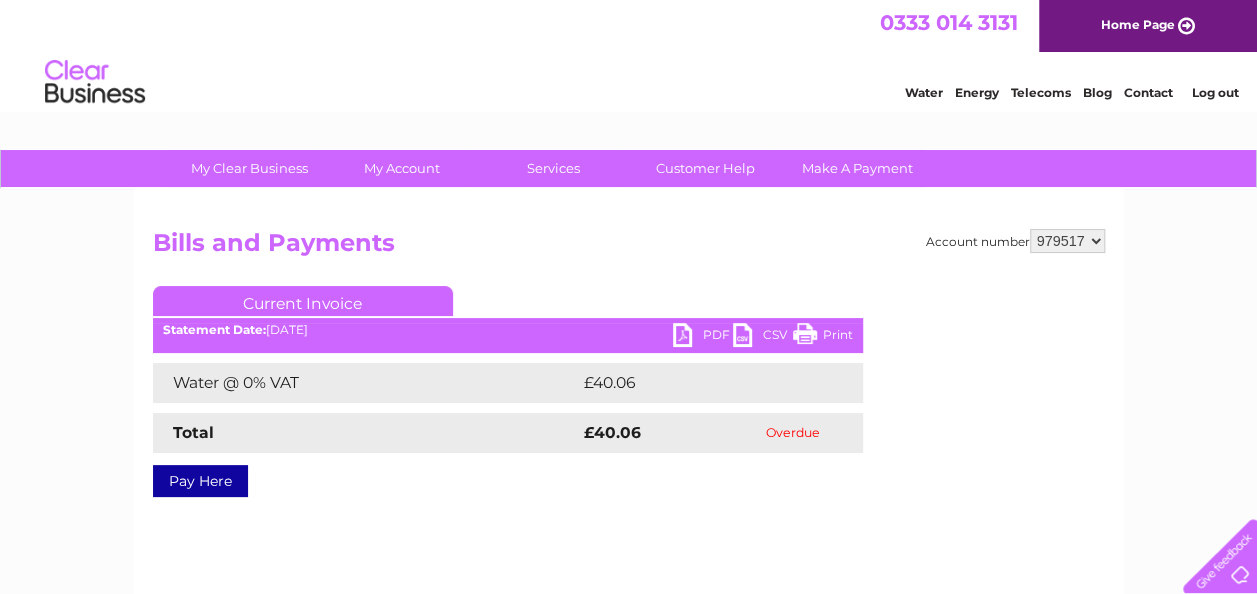 scroll, scrollTop: 0, scrollLeft: 0, axis: both 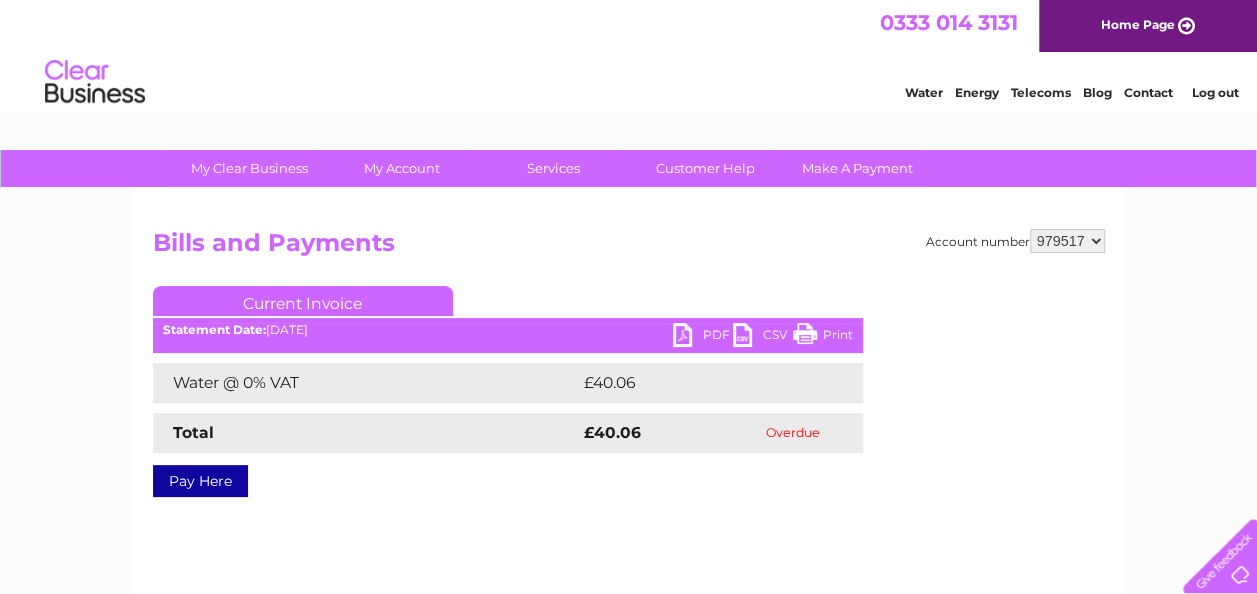 click on "PDF
CSV
Print
Statement Date:  [DATE]" at bounding box center [508, 338] 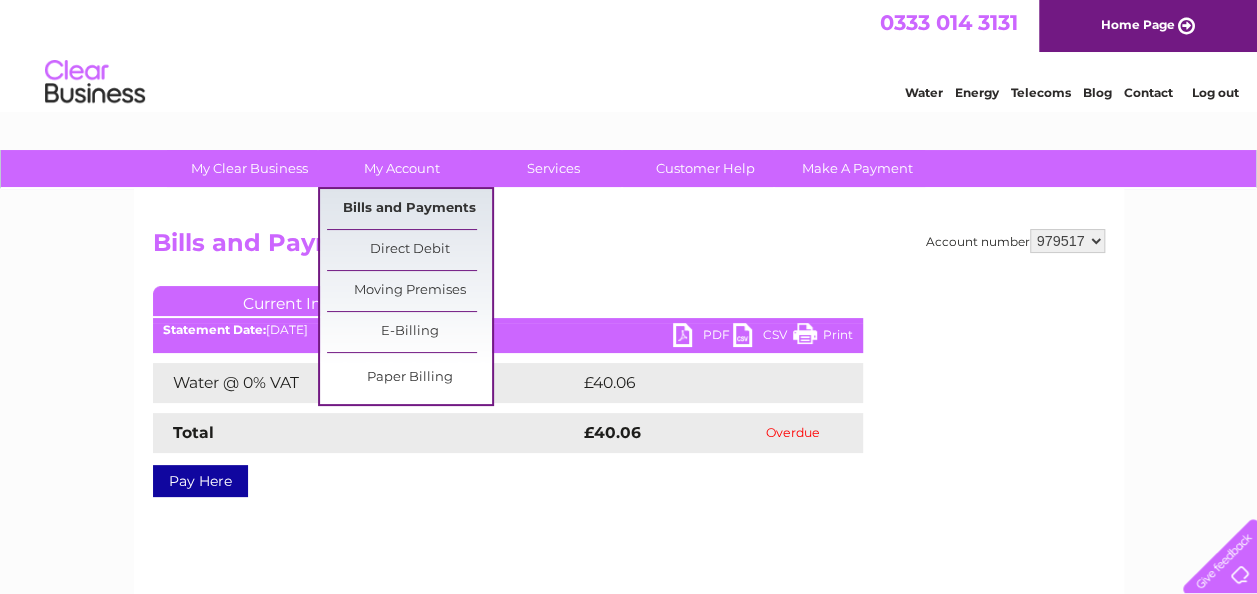 click on "Bills and Payments" at bounding box center [409, 209] 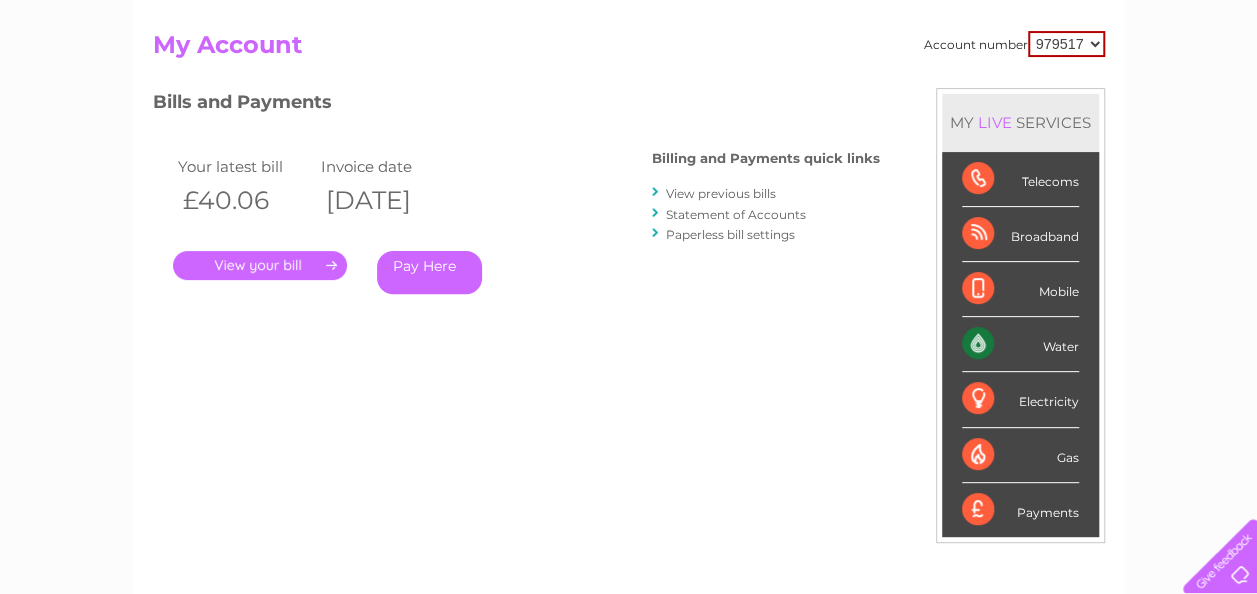scroll, scrollTop: 200, scrollLeft: 0, axis: vertical 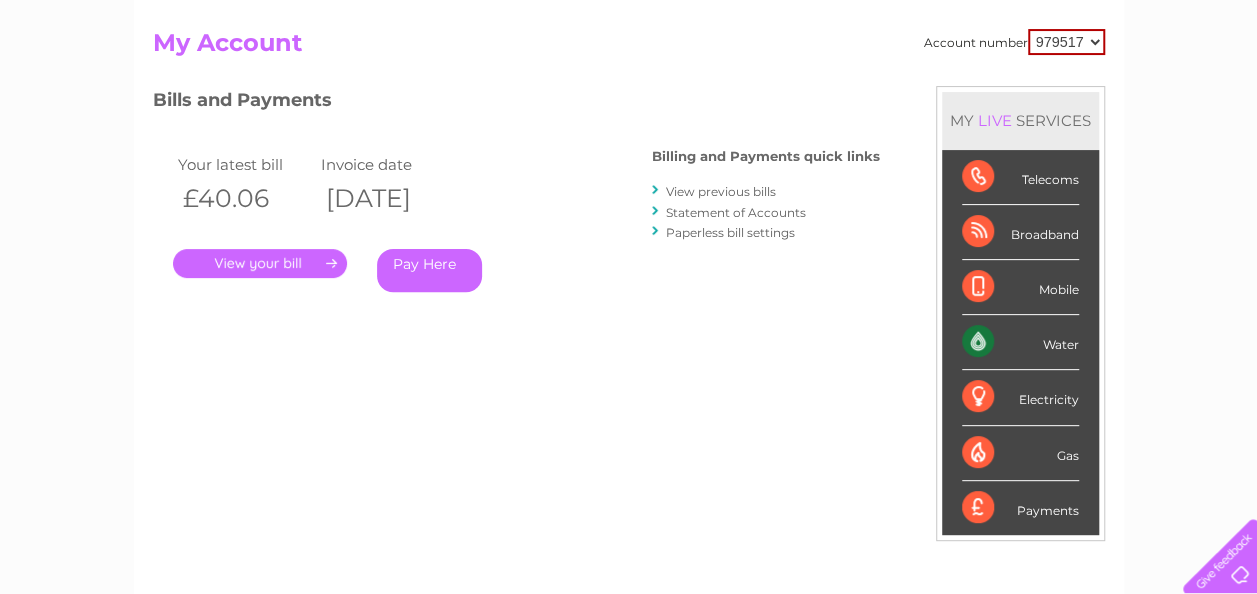 click on "View previous bills" at bounding box center [721, 191] 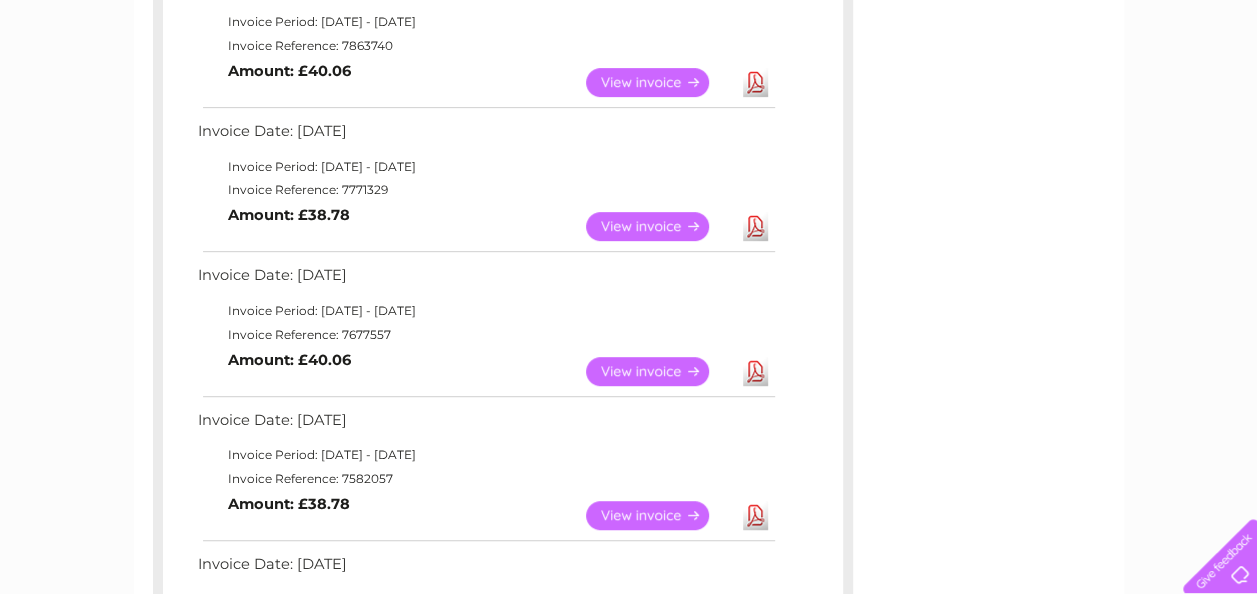 scroll, scrollTop: 400, scrollLeft: 0, axis: vertical 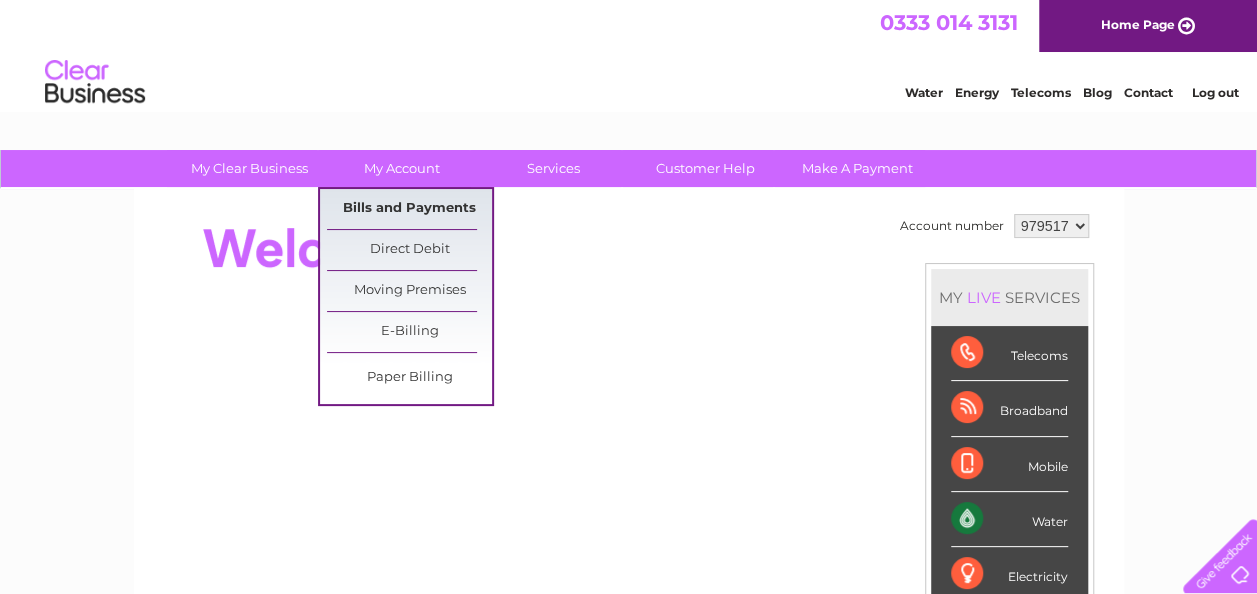 click on "Bills and Payments" at bounding box center [409, 209] 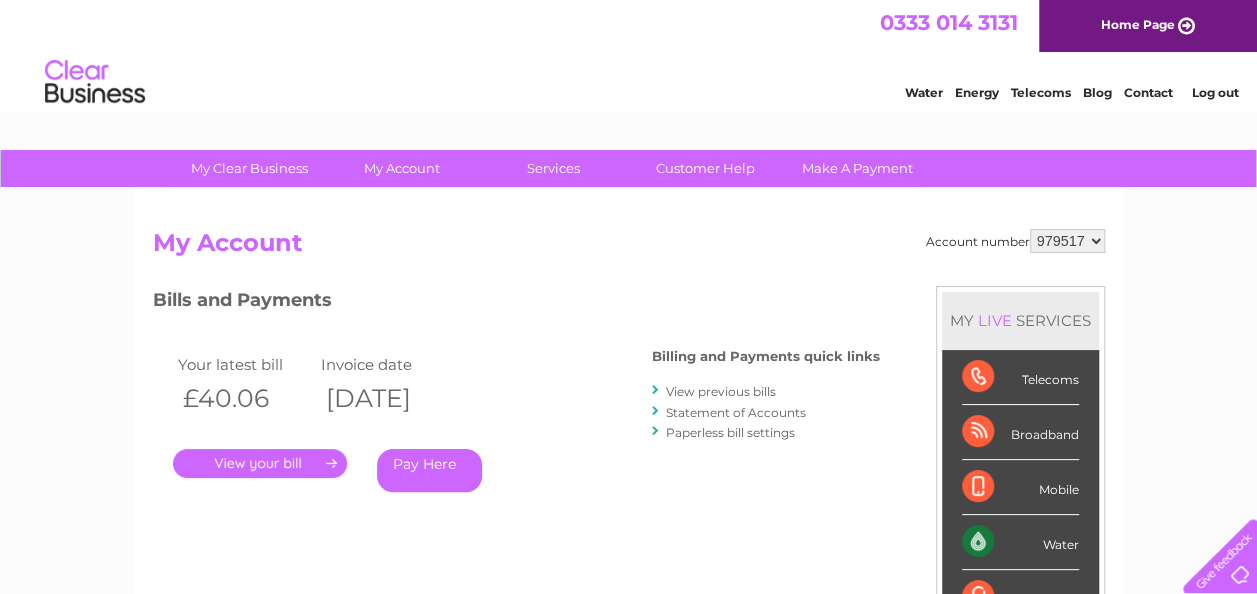 scroll, scrollTop: 0, scrollLeft: 0, axis: both 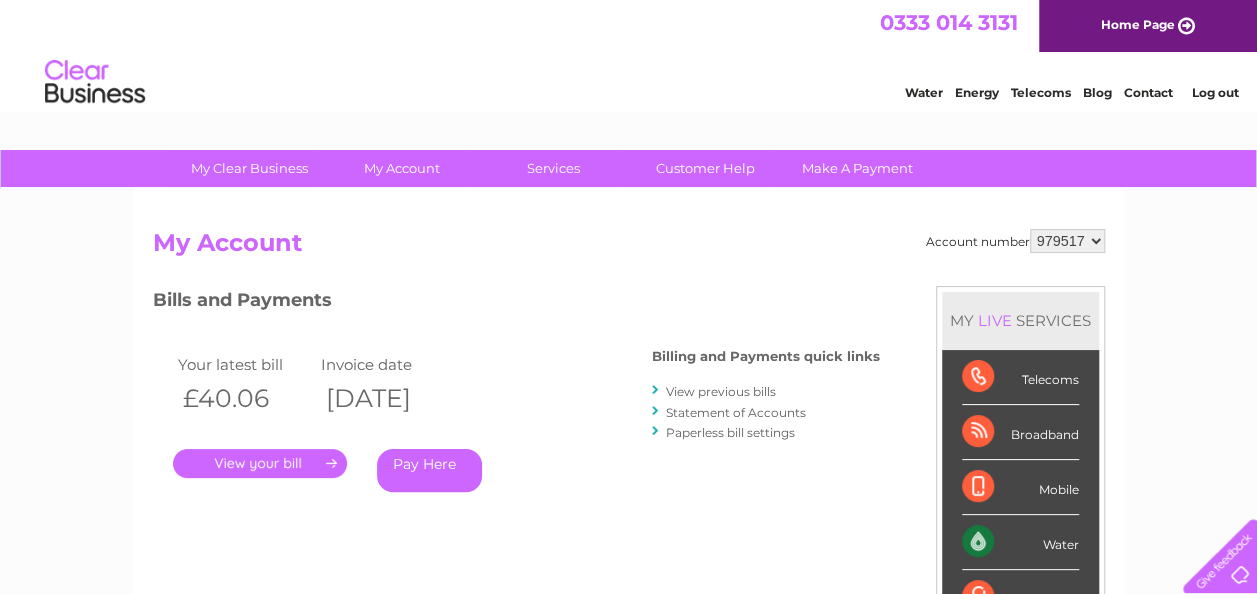 click on "Contact" at bounding box center (1148, 92) 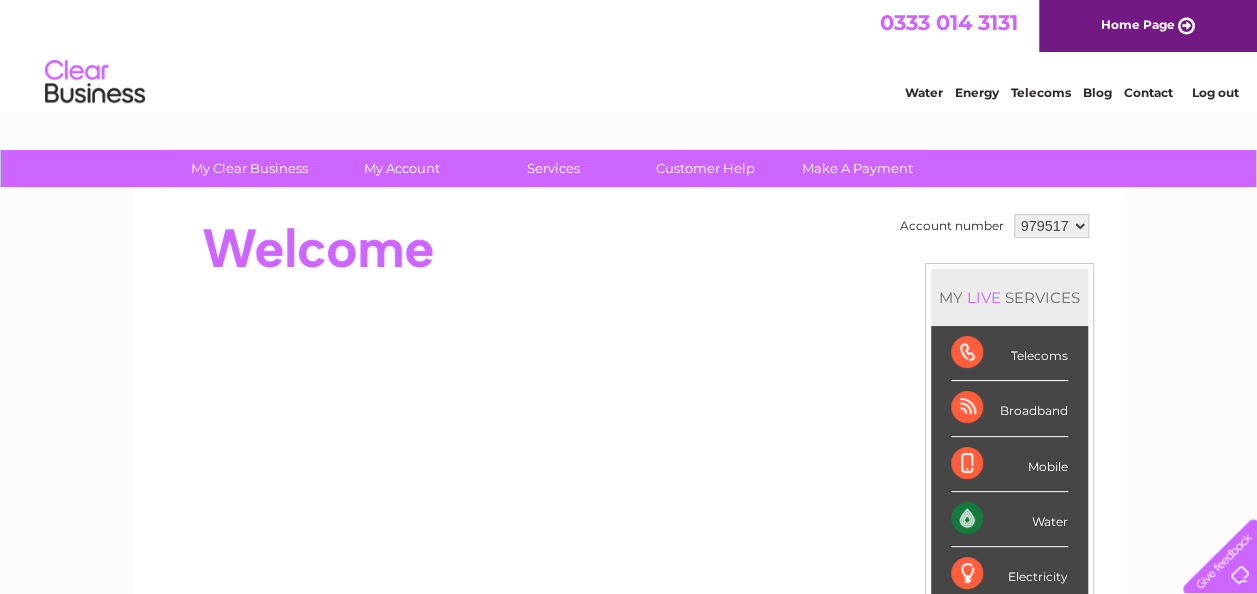scroll, scrollTop: 0, scrollLeft: 0, axis: both 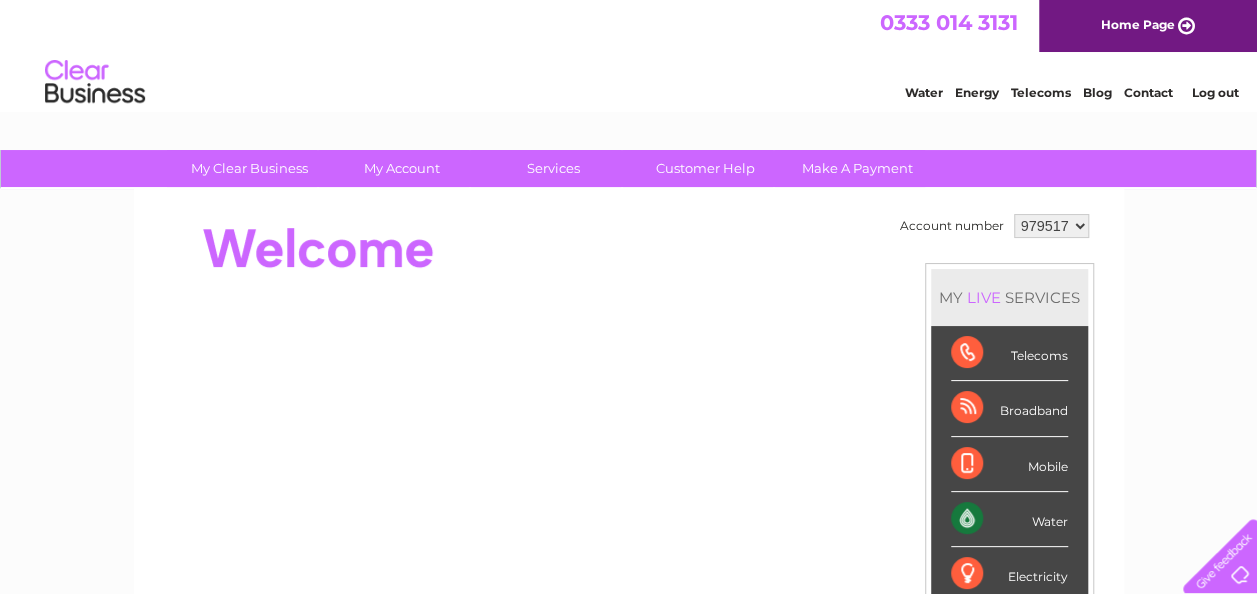 click on "979517" at bounding box center (1051, 226) 